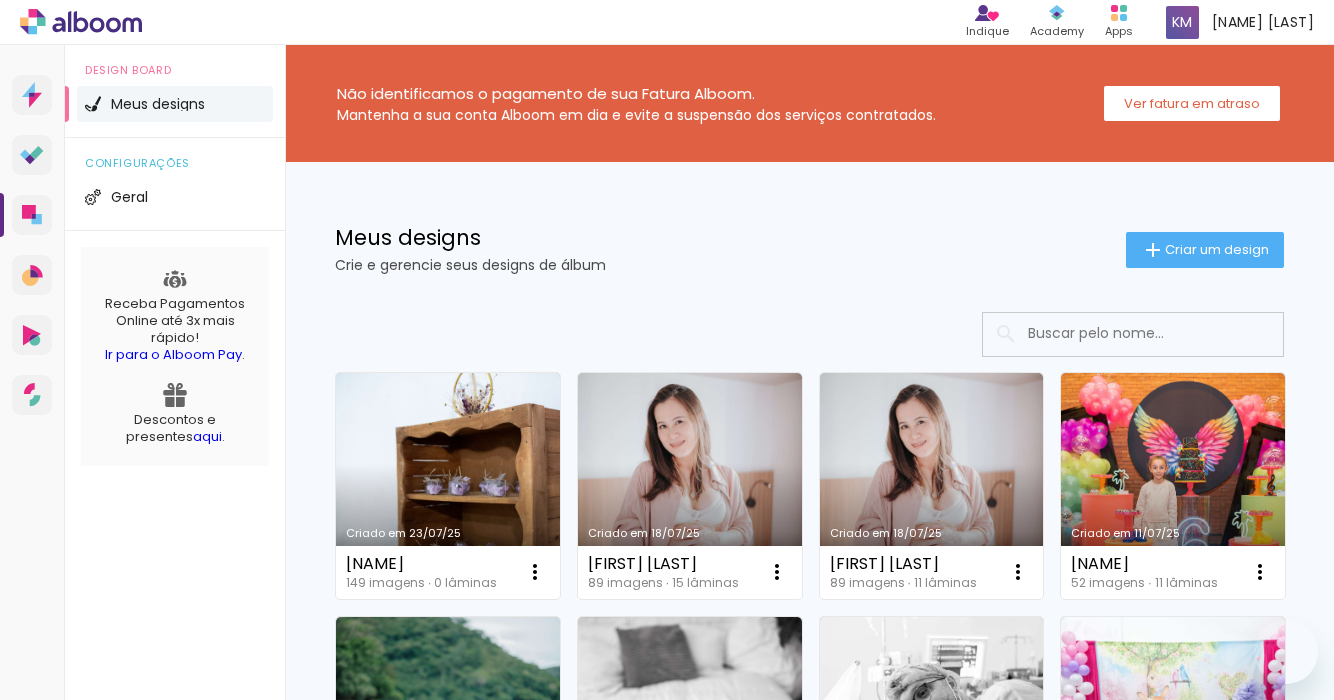 scroll, scrollTop: 0, scrollLeft: 0, axis: both 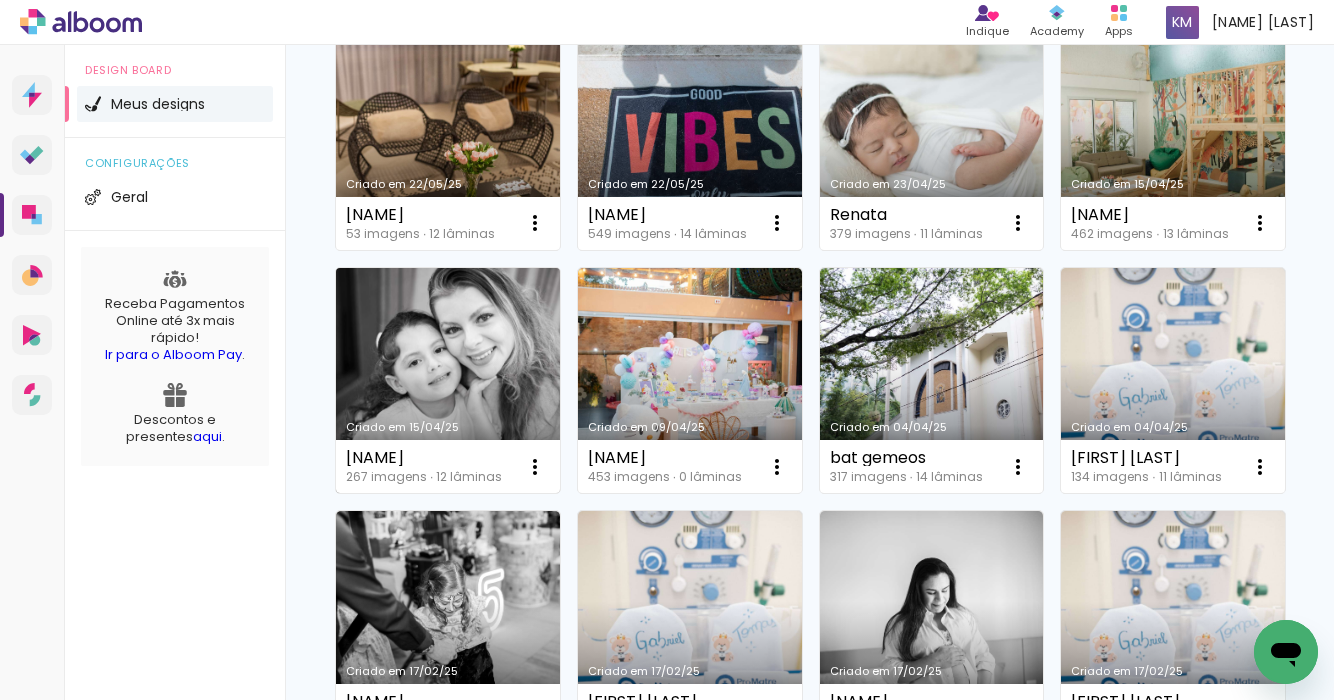 click on "Criado em 15/04/25" at bounding box center [448, 381] 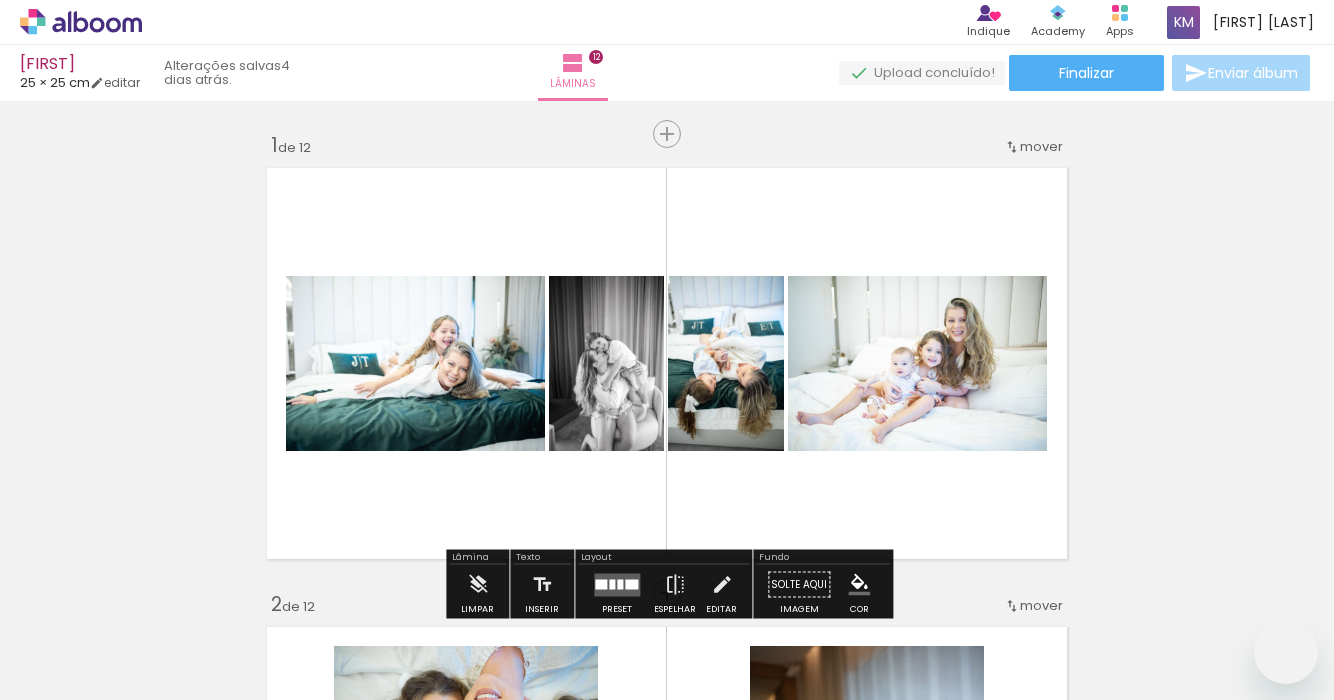 scroll, scrollTop: 0, scrollLeft: 0, axis: both 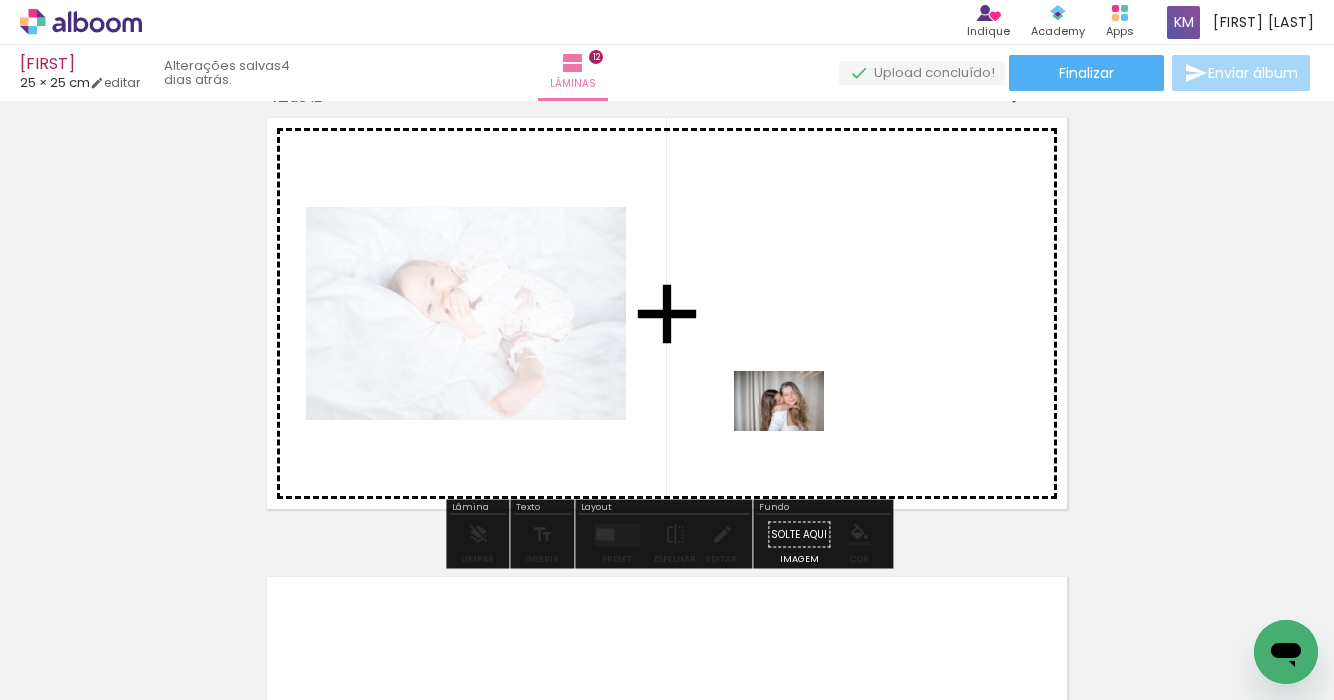 drag, startPoint x: 736, startPoint y: 635, endPoint x: 794, endPoint y: 431, distance: 212.08488 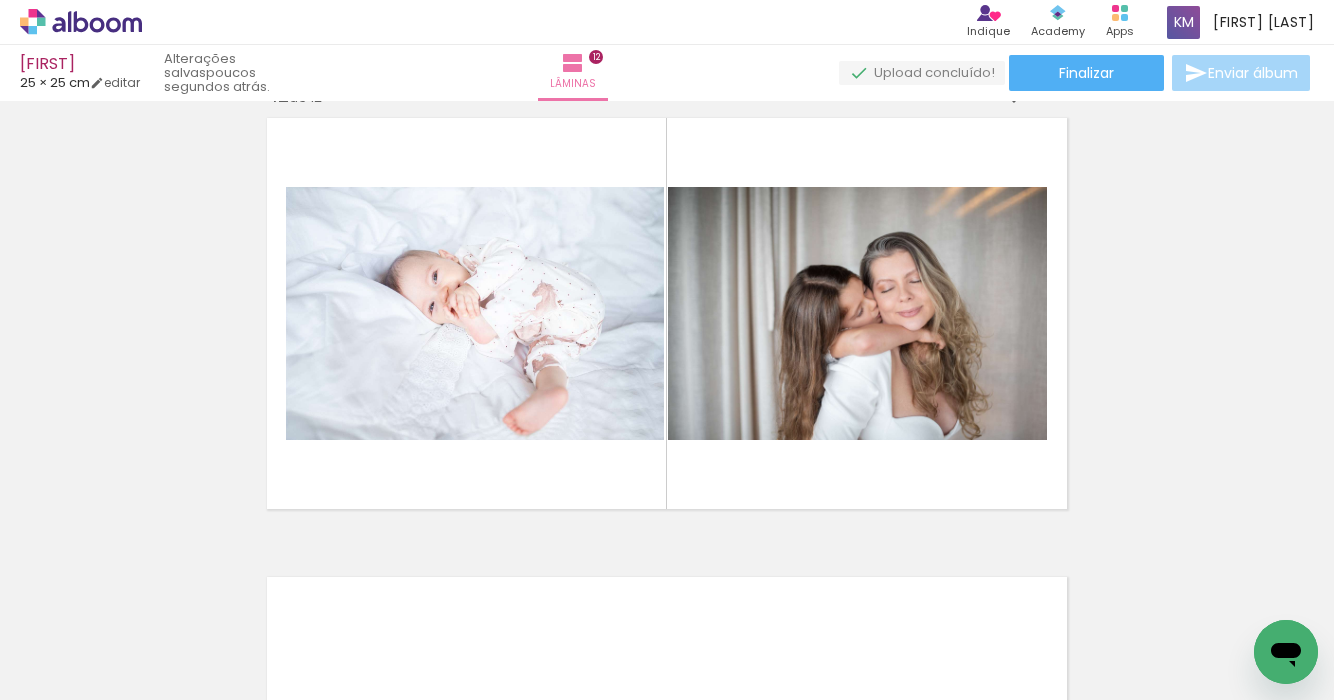 scroll, scrollTop: 0, scrollLeft: 17876, axis: horizontal 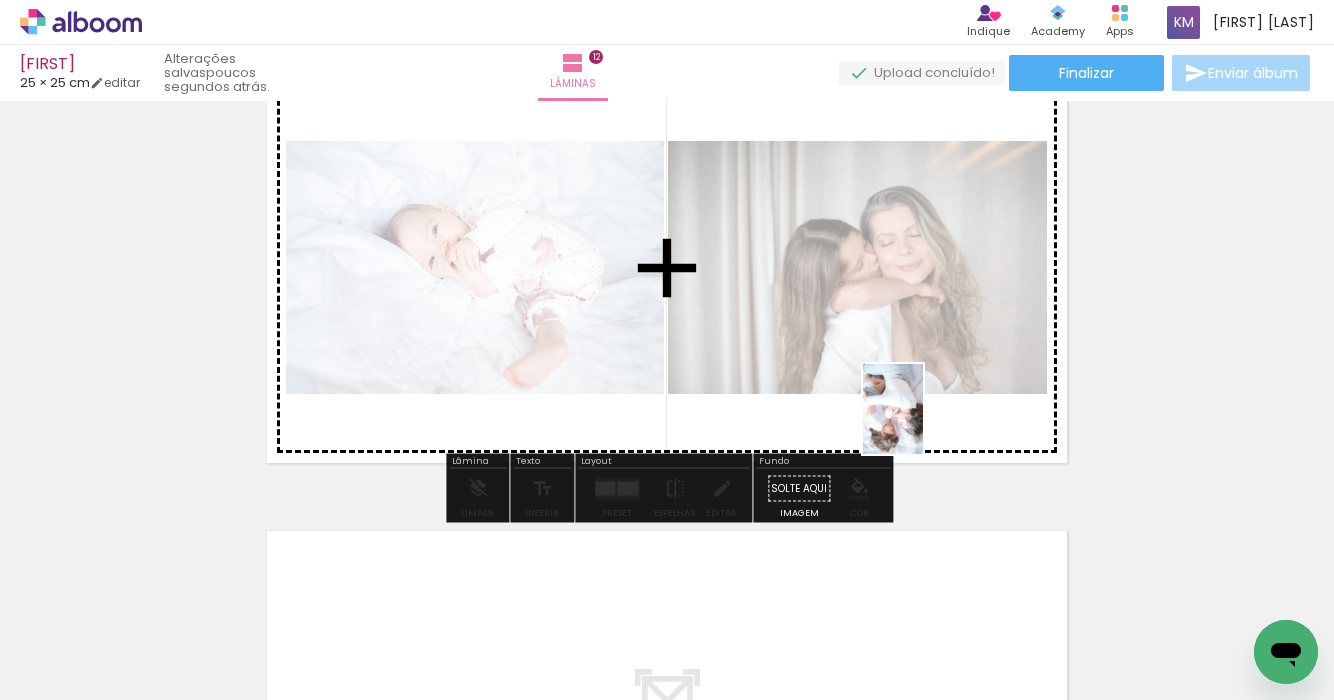 drag, startPoint x: 927, startPoint y: 639, endPoint x: 923, endPoint y: 424, distance: 215.0372 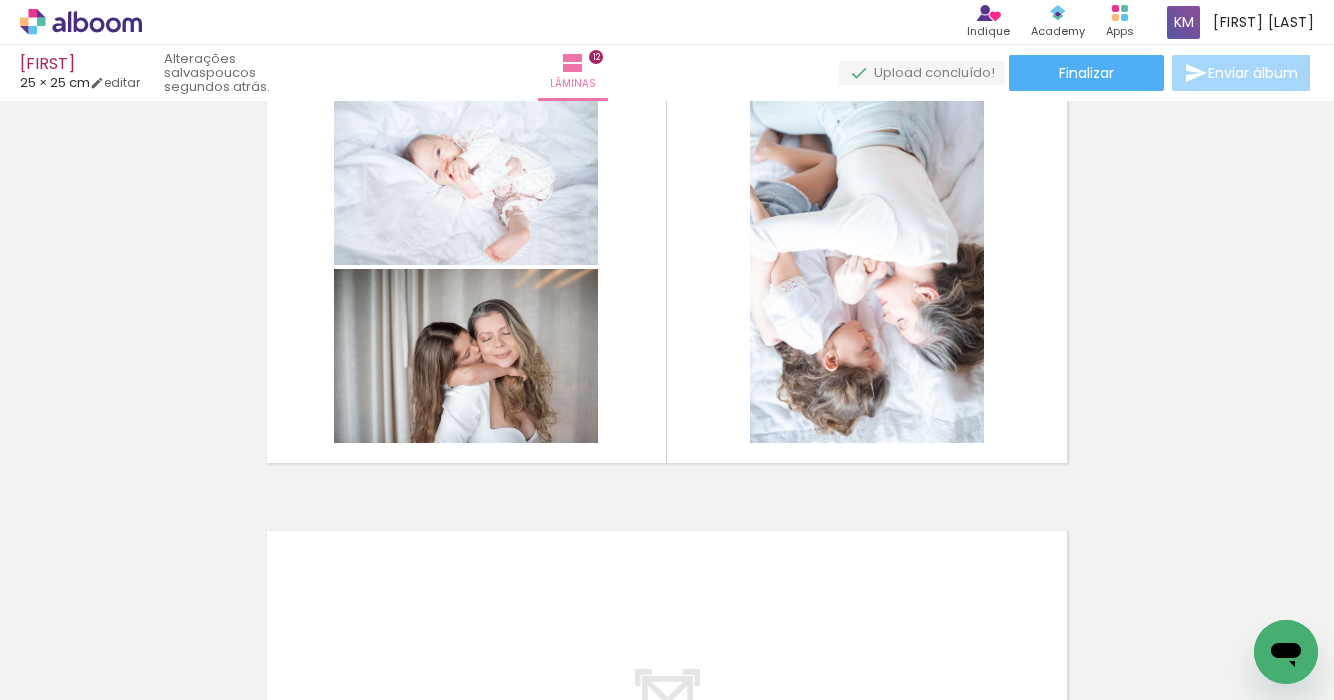 scroll, scrollTop: 0, scrollLeft: 18330, axis: horizontal 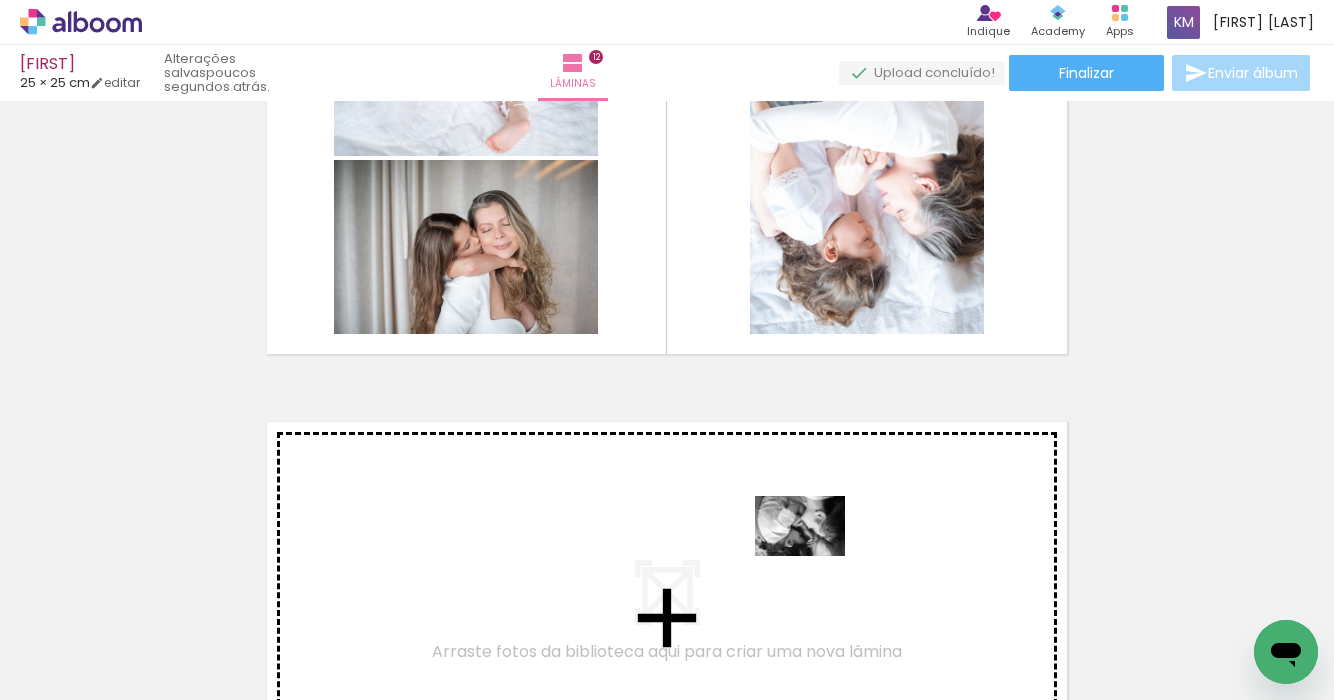 drag, startPoint x: 819, startPoint y: 661, endPoint x: 816, endPoint y: 555, distance: 106.04244 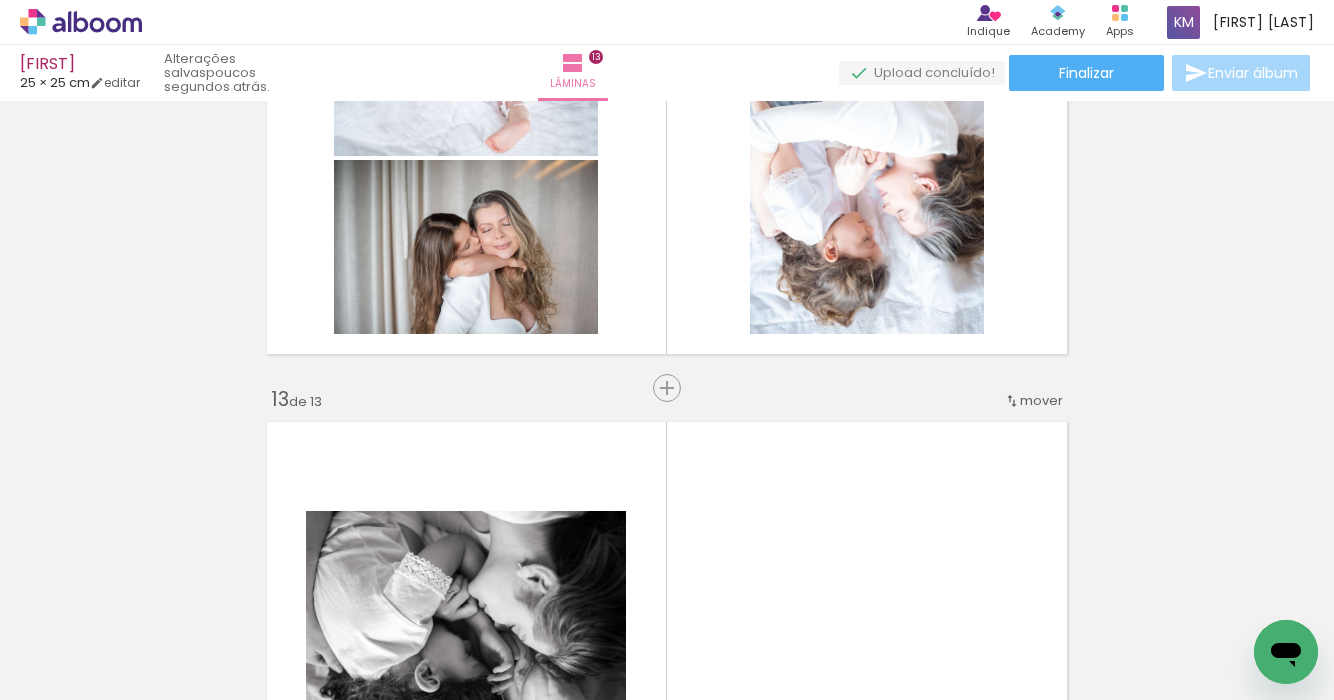 scroll, scrollTop: 5533, scrollLeft: 0, axis: vertical 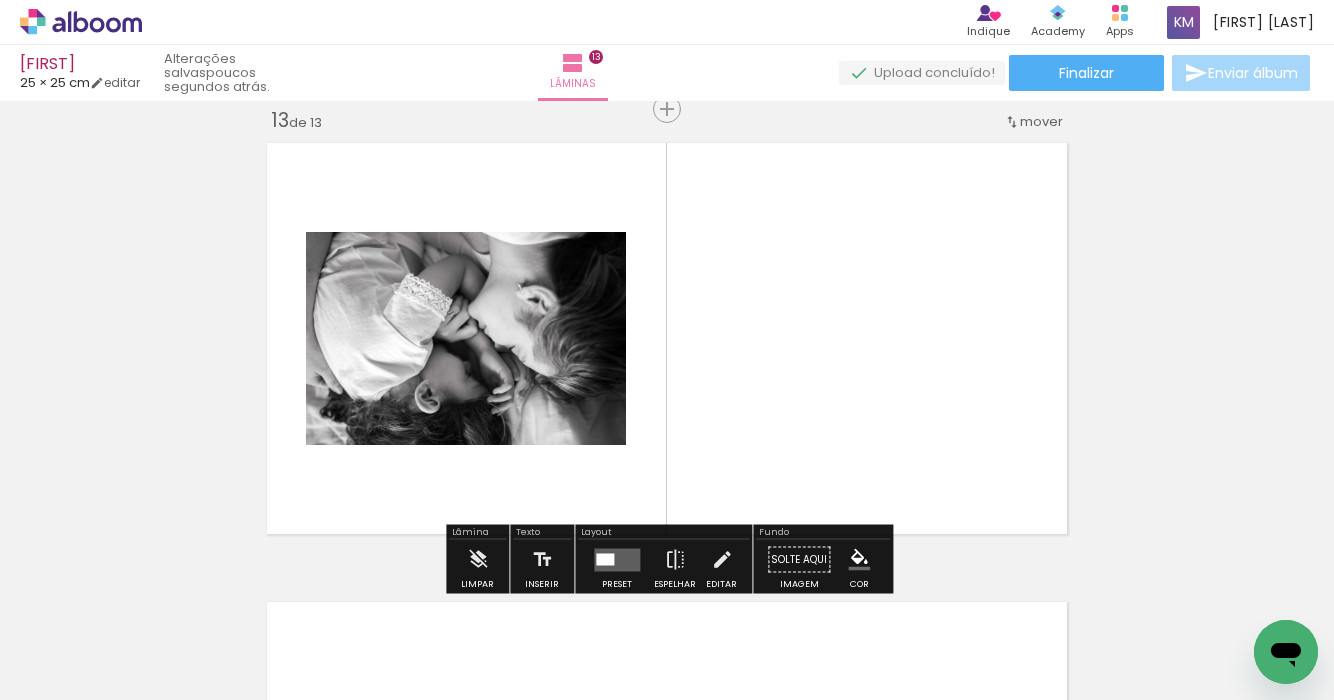 click at bounding box center [617, 559] 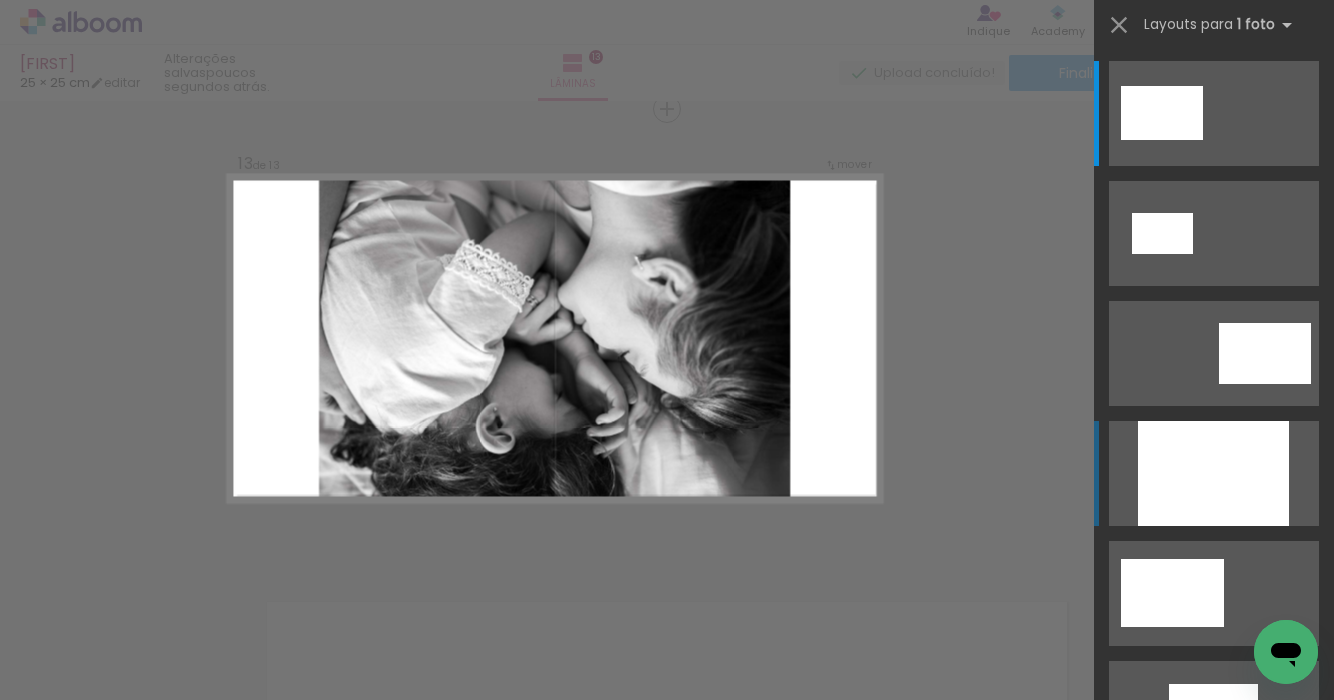 click at bounding box center [1213, 473] 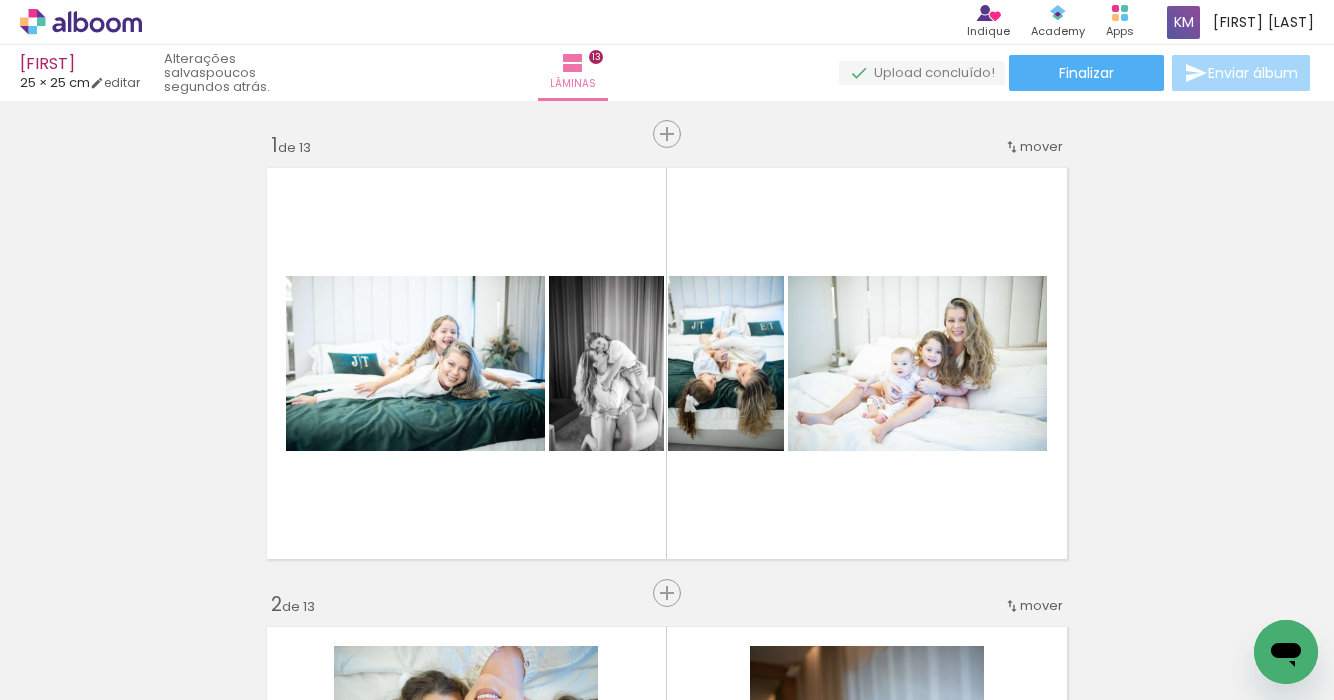 scroll, scrollTop: 0, scrollLeft: 0, axis: both 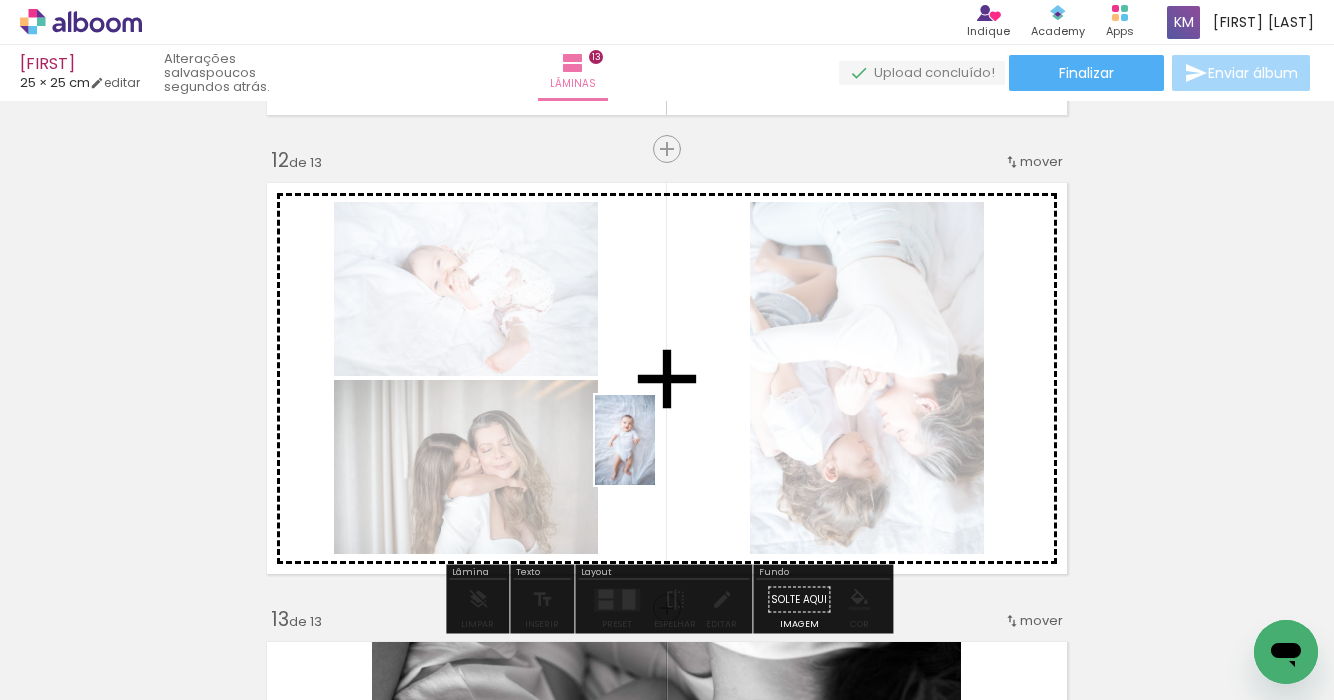drag, startPoint x: 908, startPoint y: 635, endPoint x: 658, endPoint y: 455, distance: 308.05844 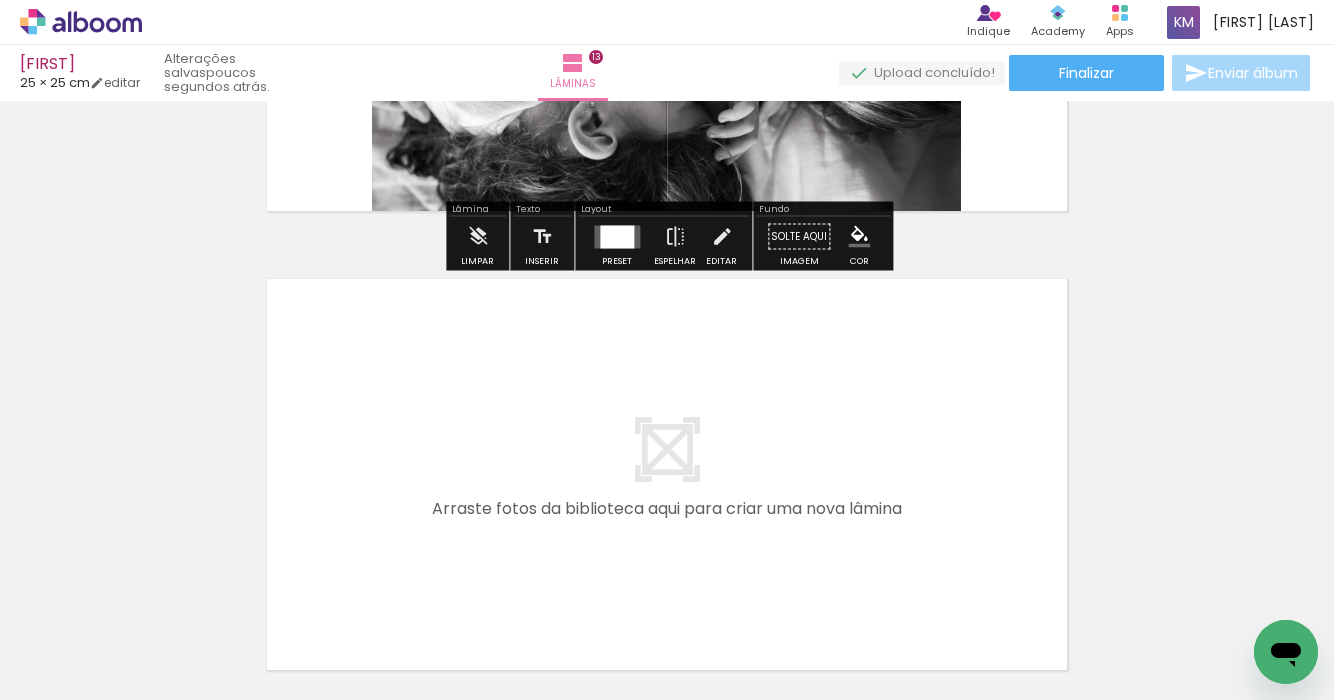 scroll, scrollTop: 5902, scrollLeft: 0, axis: vertical 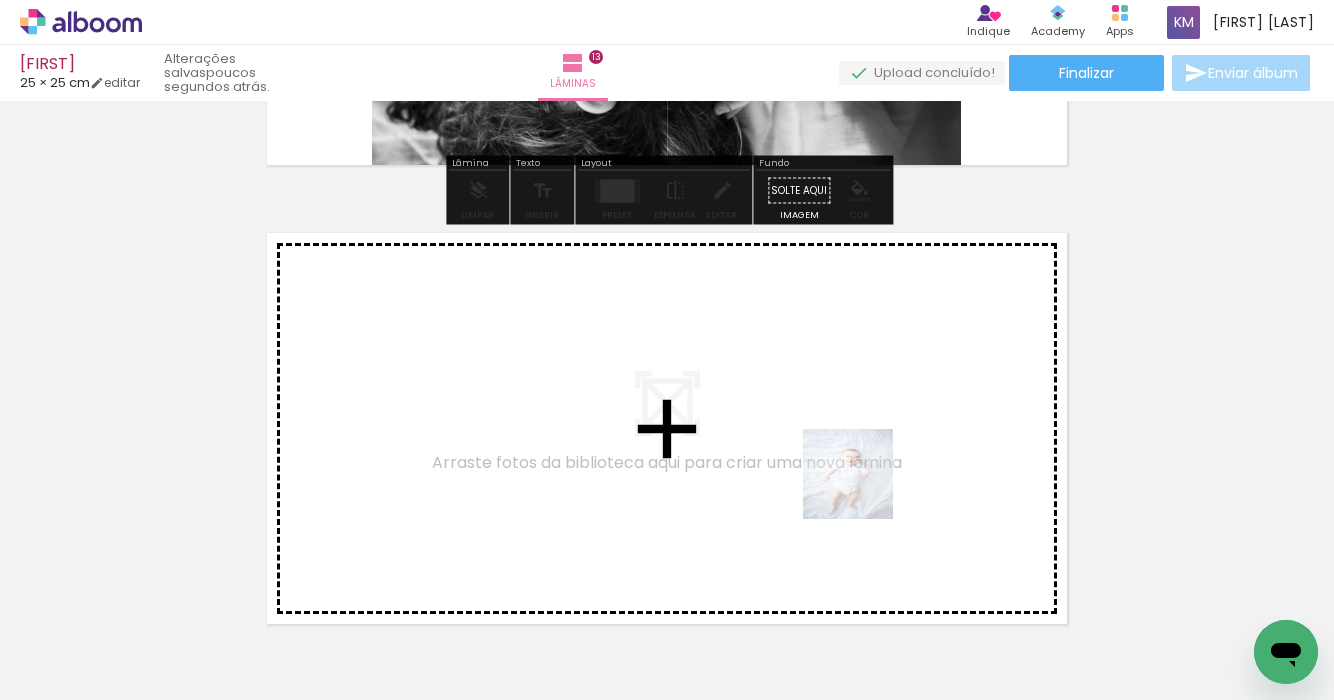 drag, startPoint x: 915, startPoint y: 635, endPoint x: 849, endPoint y: 468, distance: 179.56892 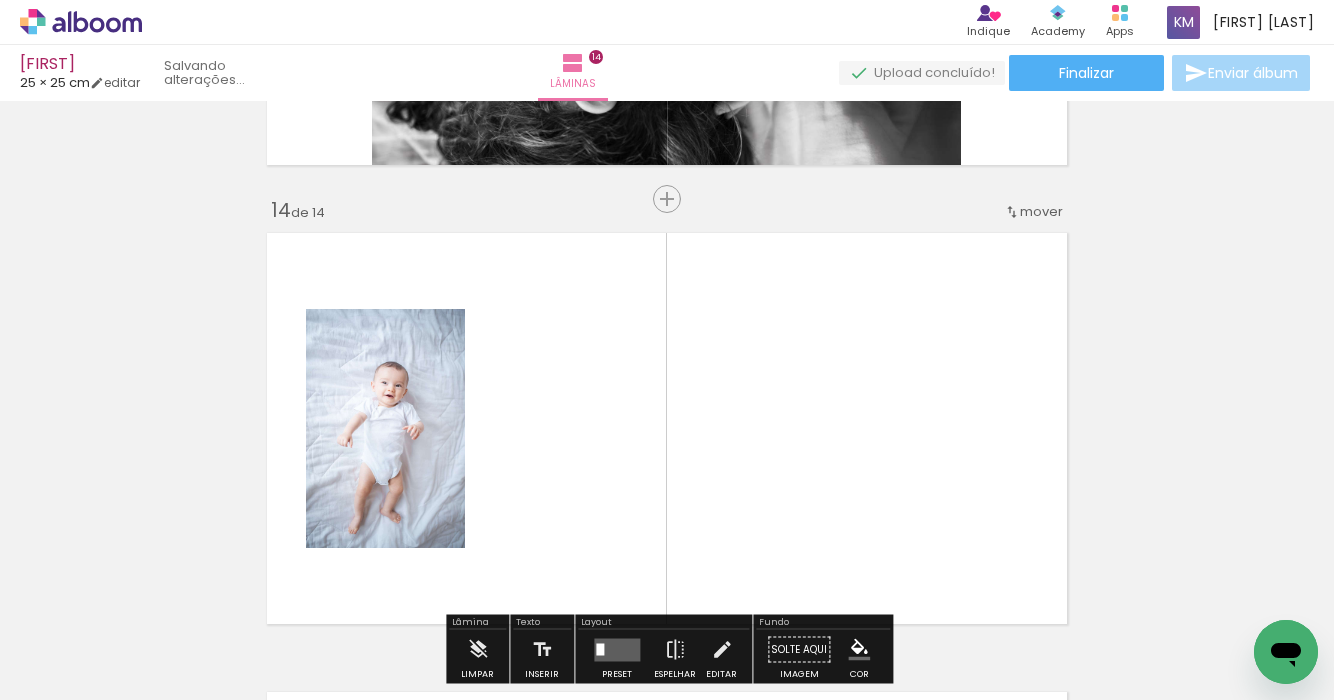 scroll, scrollTop: 5992, scrollLeft: 0, axis: vertical 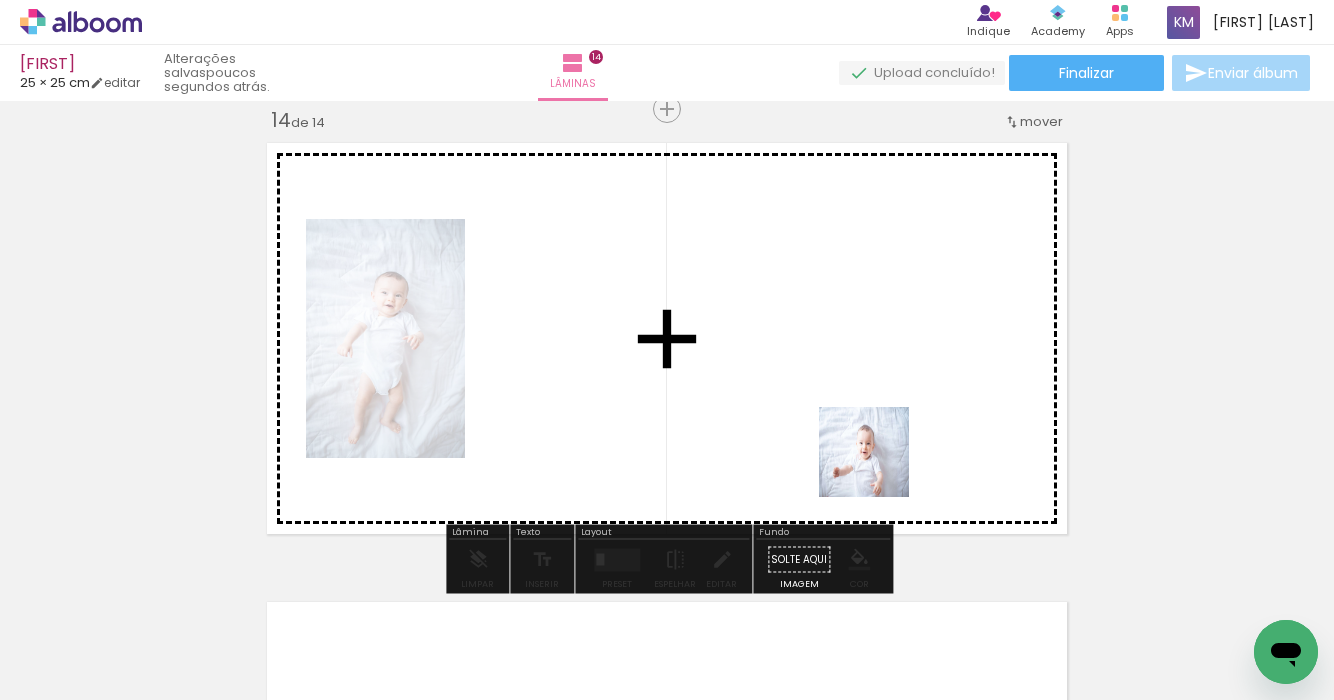 drag, startPoint x: 1020, startPoint y: 634, endPoint x: 876, endPoint y: 464, distance: 222.79138 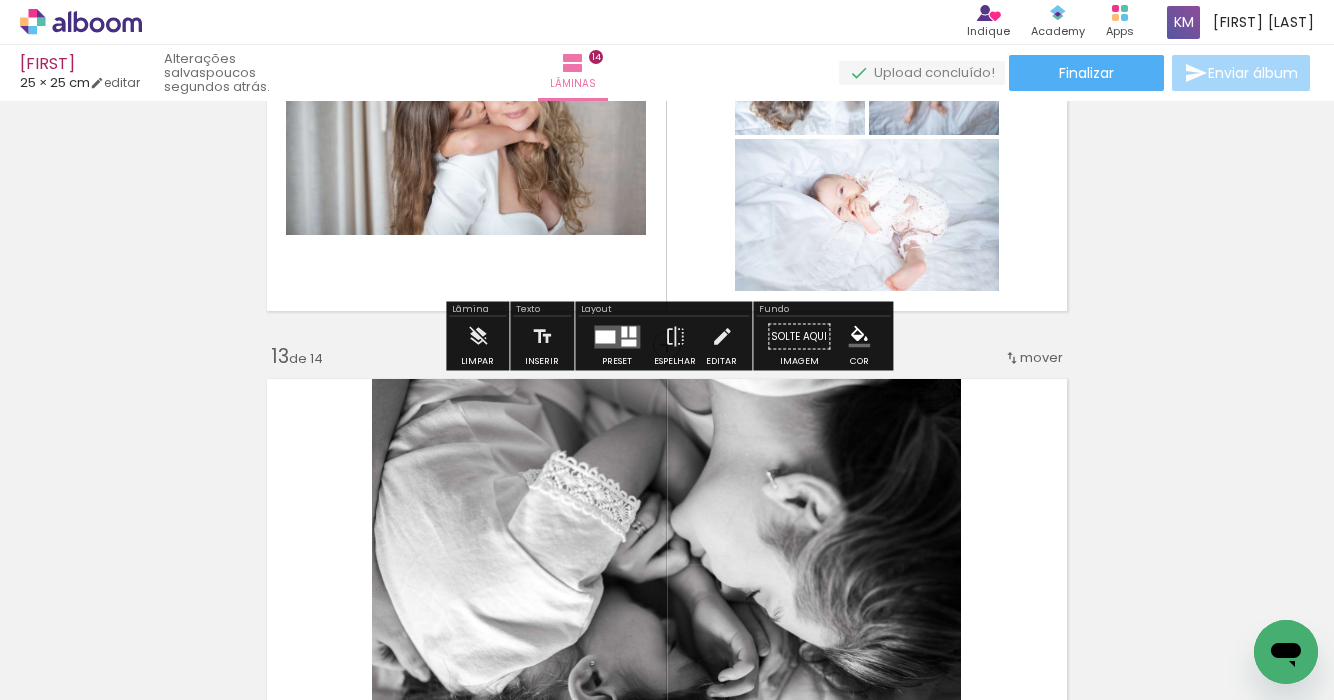 scroll, scrollTop: 5076, scrollLeft: 0, axis: vertical 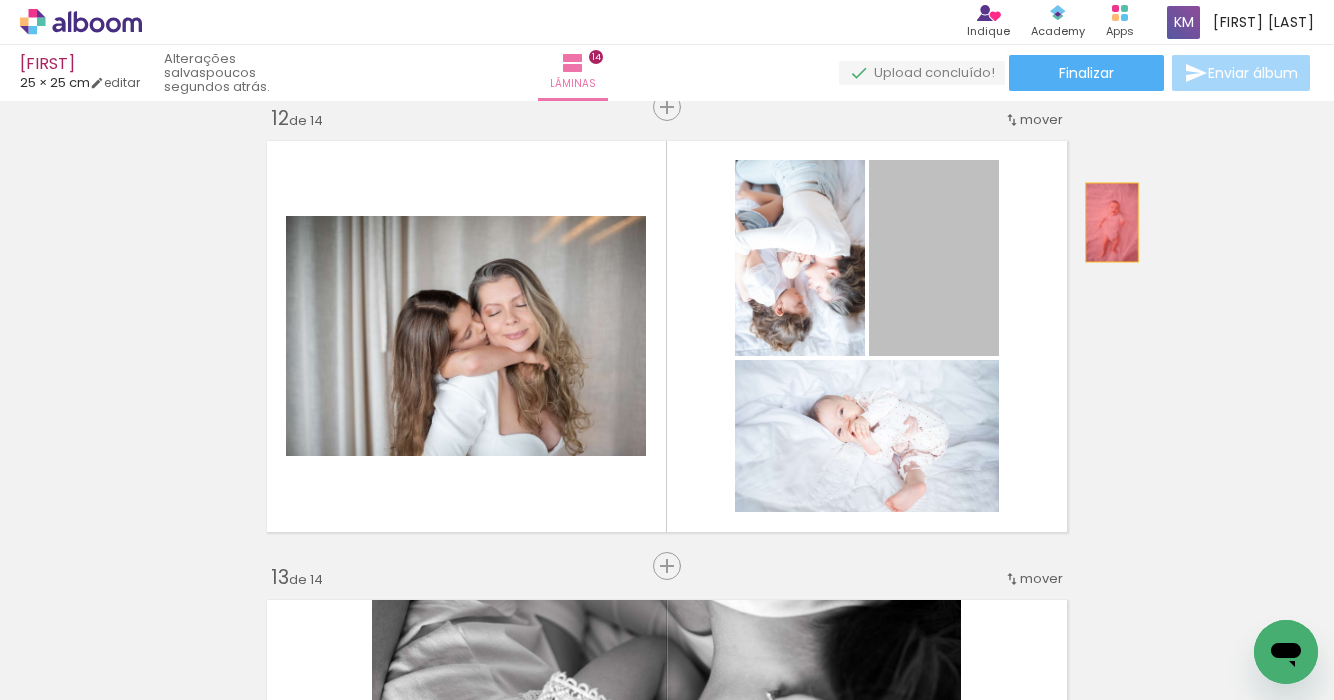 drag, startPoint x: 979, startPoint y: 268, endPoint x: 1140, endPoint y: 214, distance: 169.8146 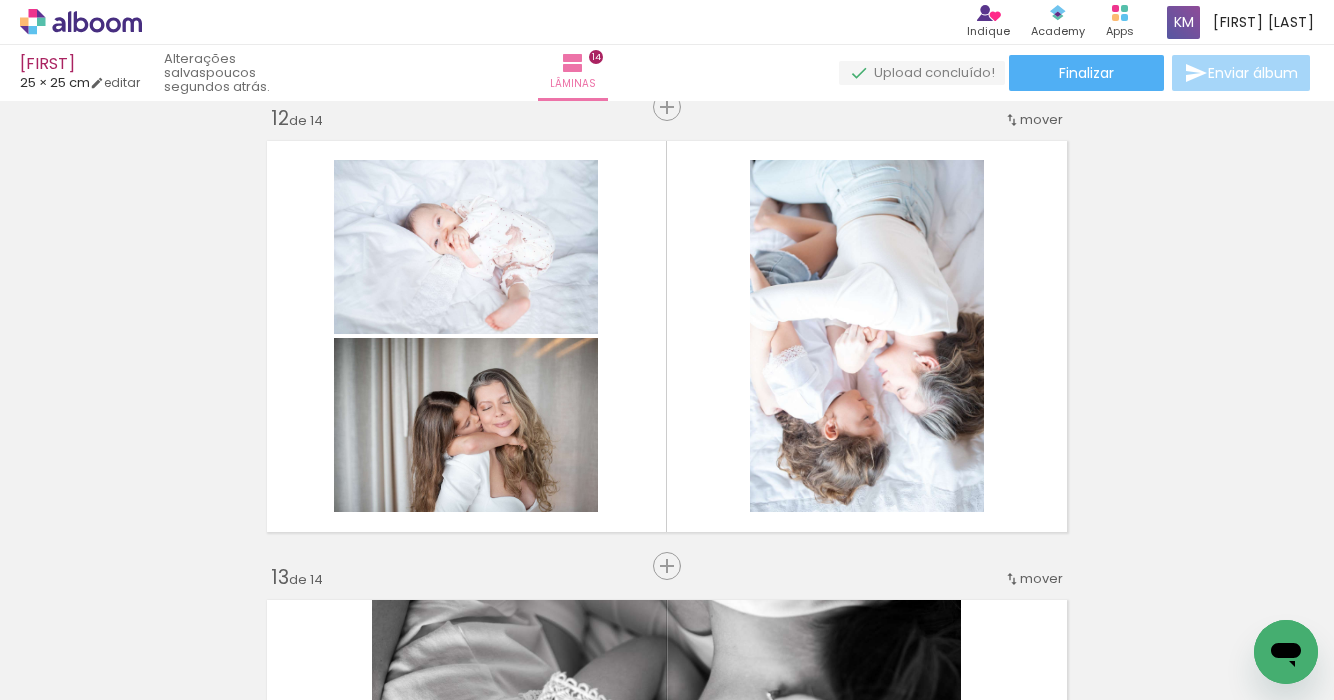 scroll, scrollTop: 0, scrollLeft: 19095, axis: horizontal 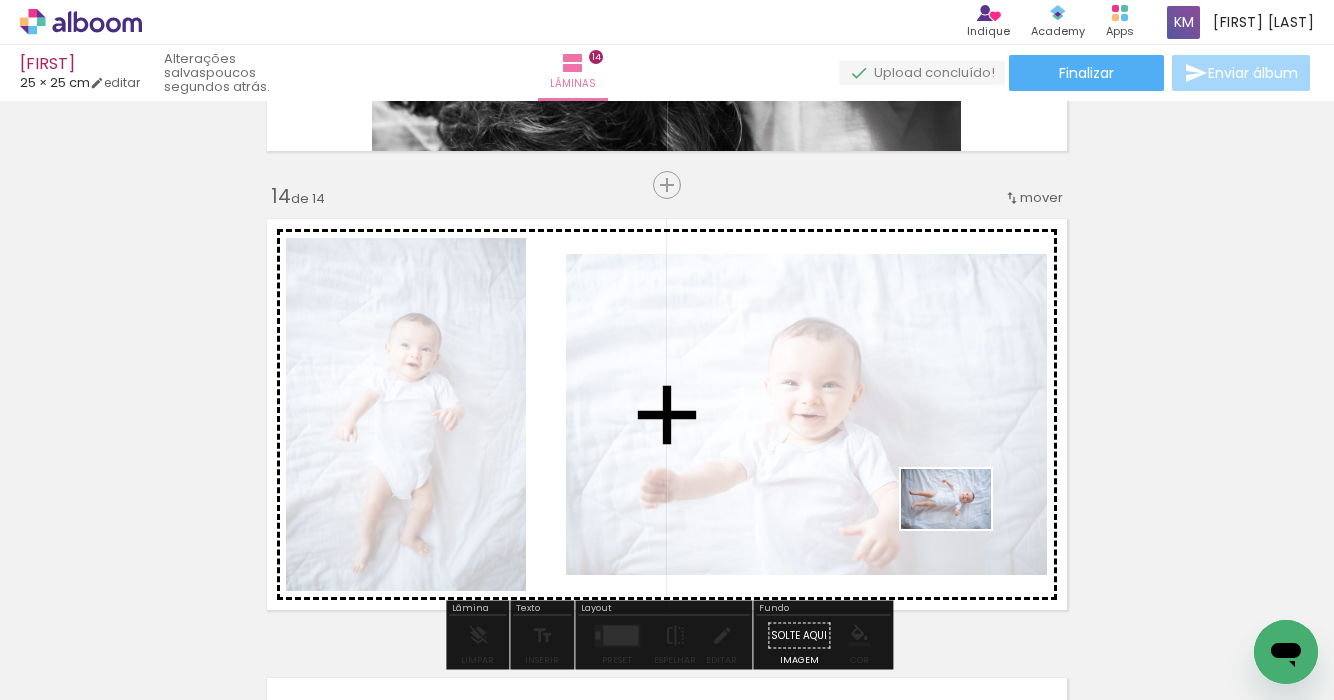 drag, startPoint x: 1056, startPoint y: 631, endPoint x: 961, endPoint y: 529, distance: 139.38795 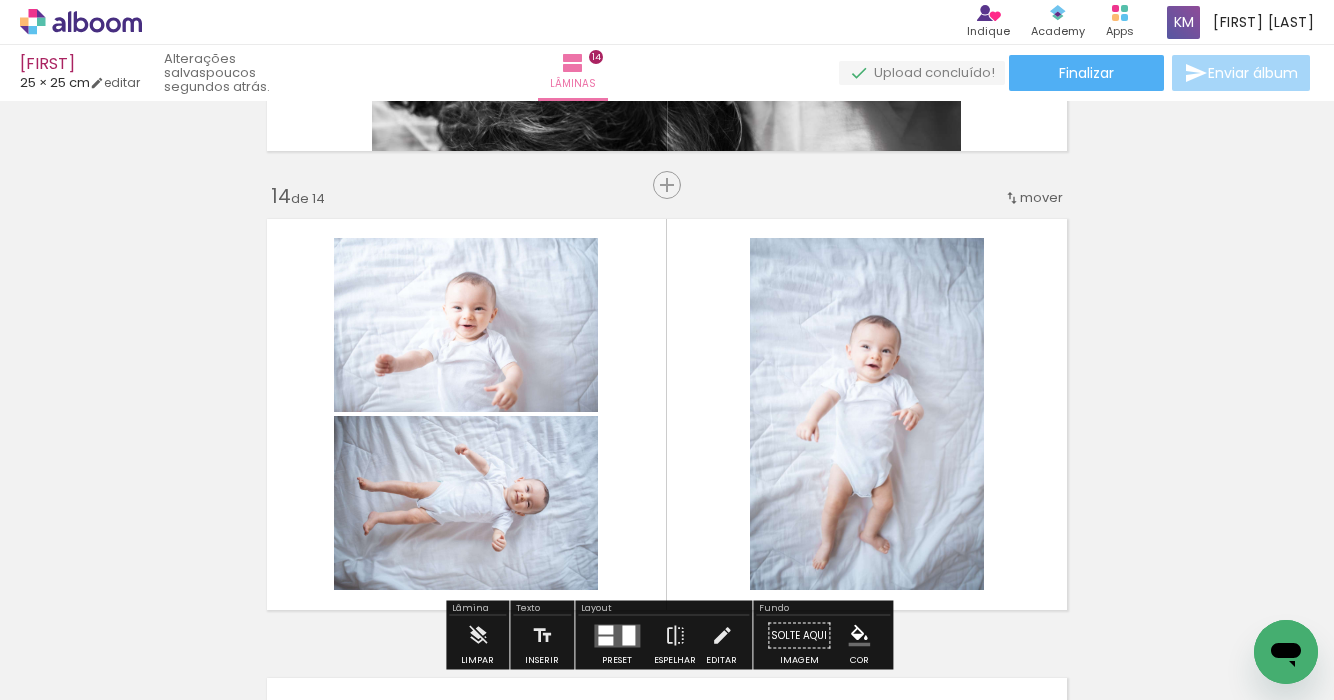scroll, scrollTop: 0, scrollLeft: 19448, axis: horizontal 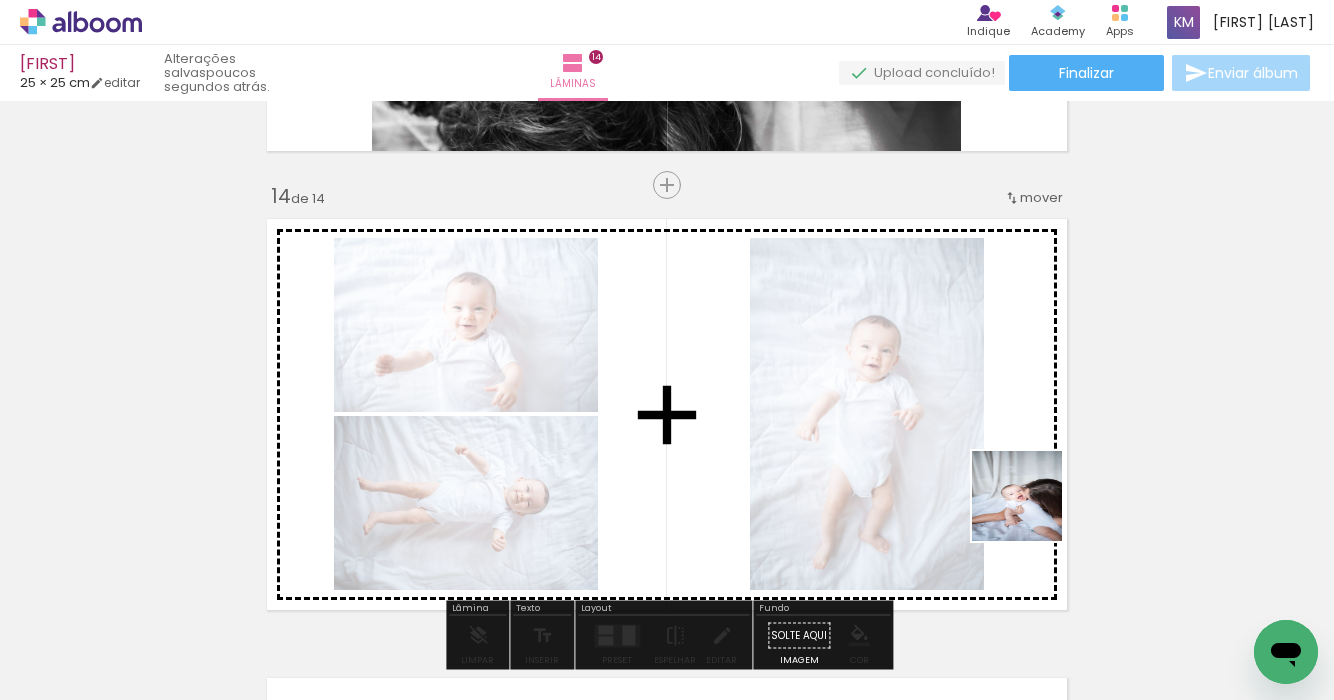 drag, startPoint x: 911, startPoint y: 629, endPoint x: 1032, endPoint y: 508, distance: 171.11984 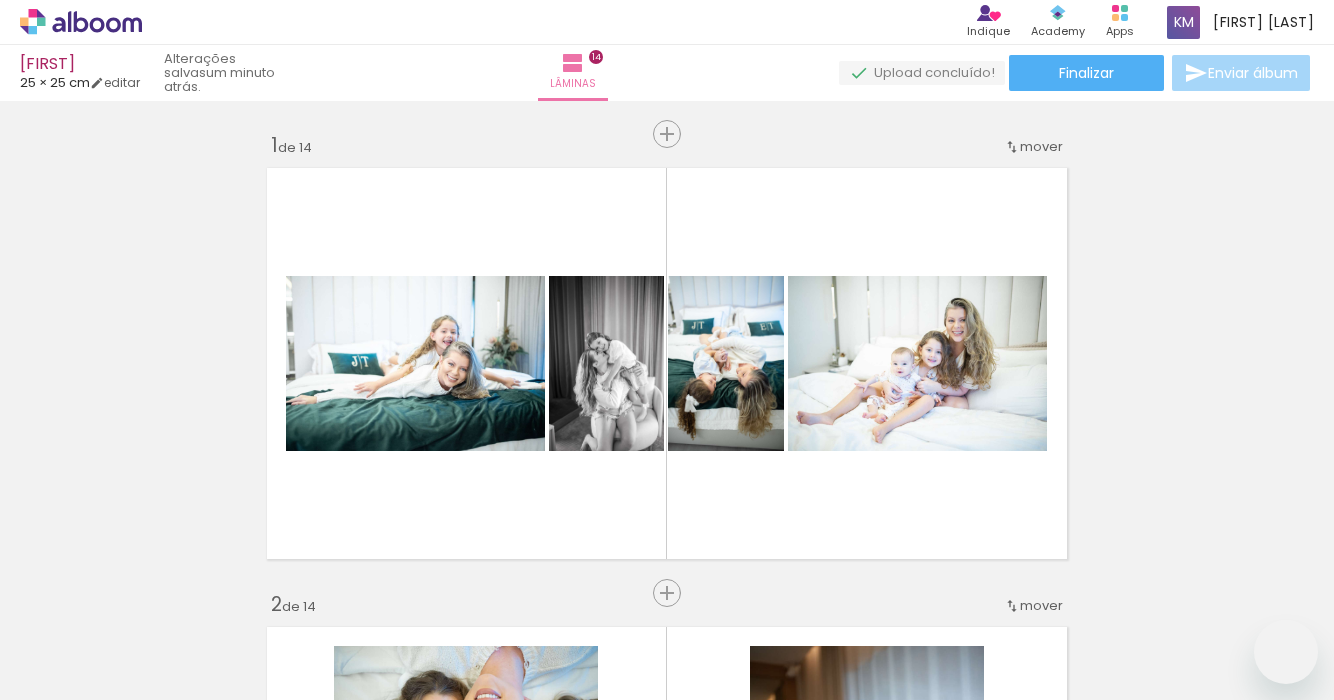 scroll, scrollTop: 0, scrollLeft: 0, axis: both 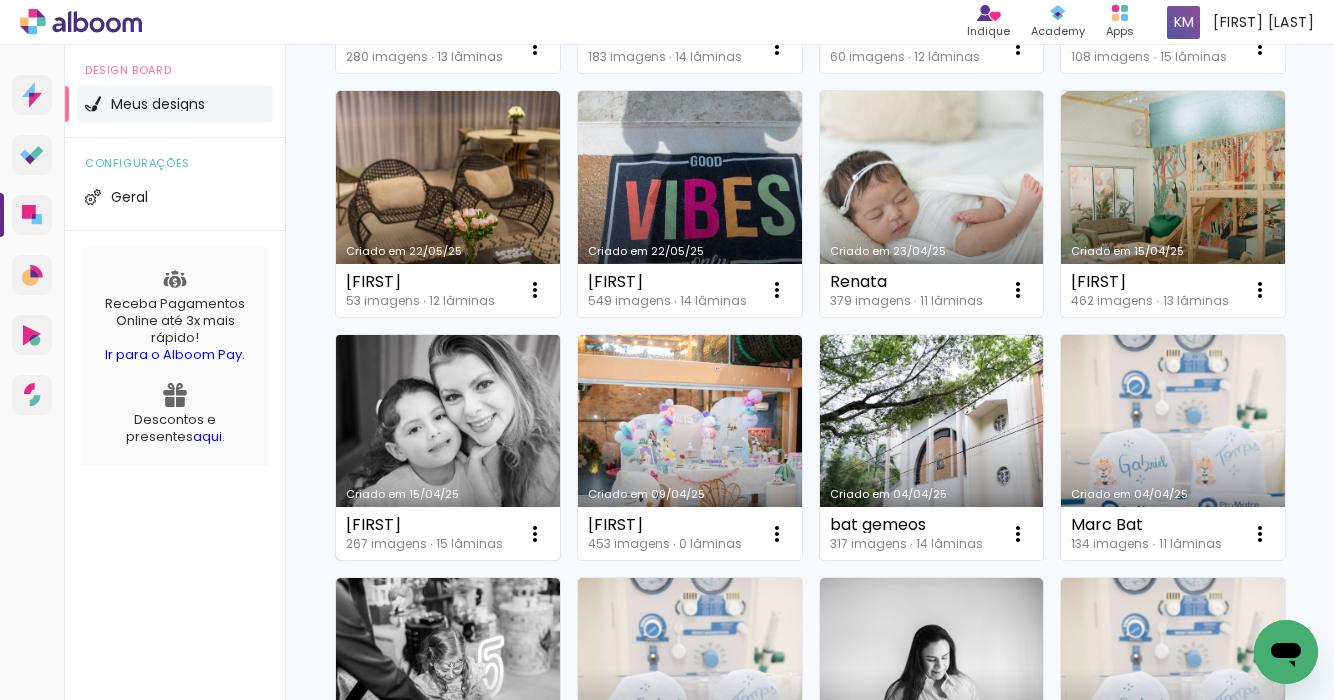 click on "Criado em 15/04/25" at bounding box center (448, 448) 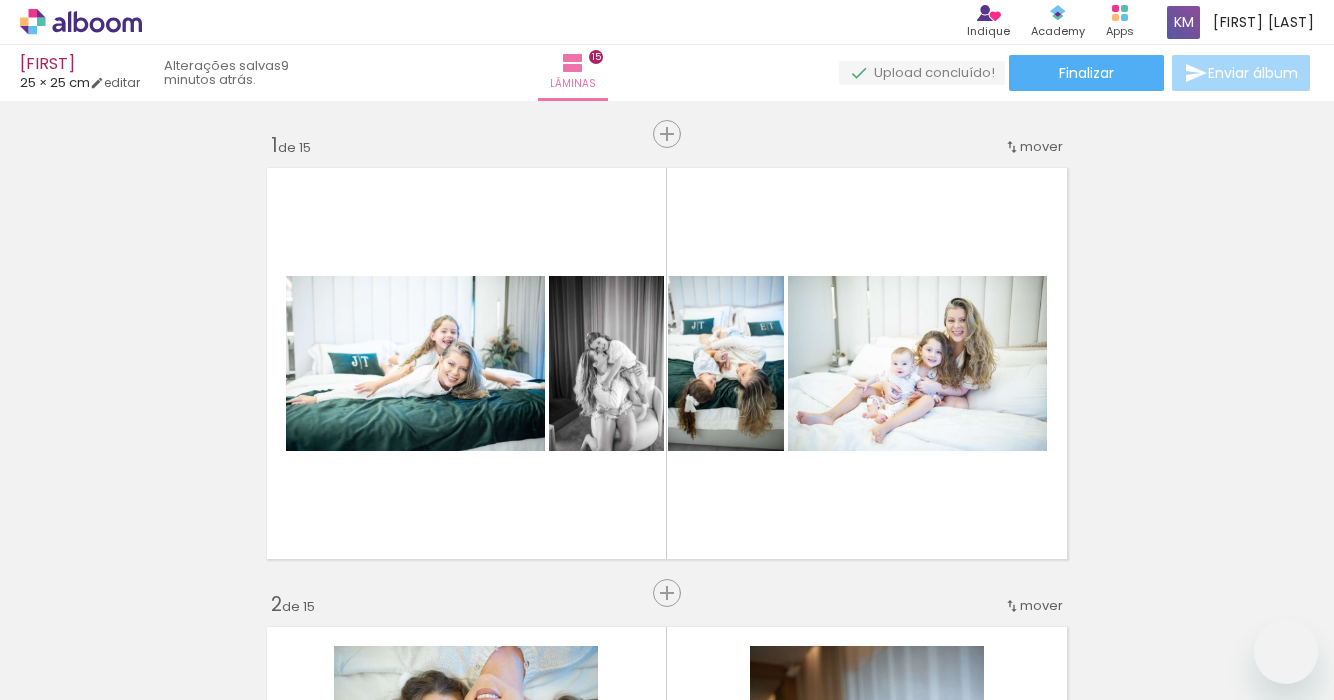 scroll, scrollTop: 0, scrollLeft: 0, axis: both 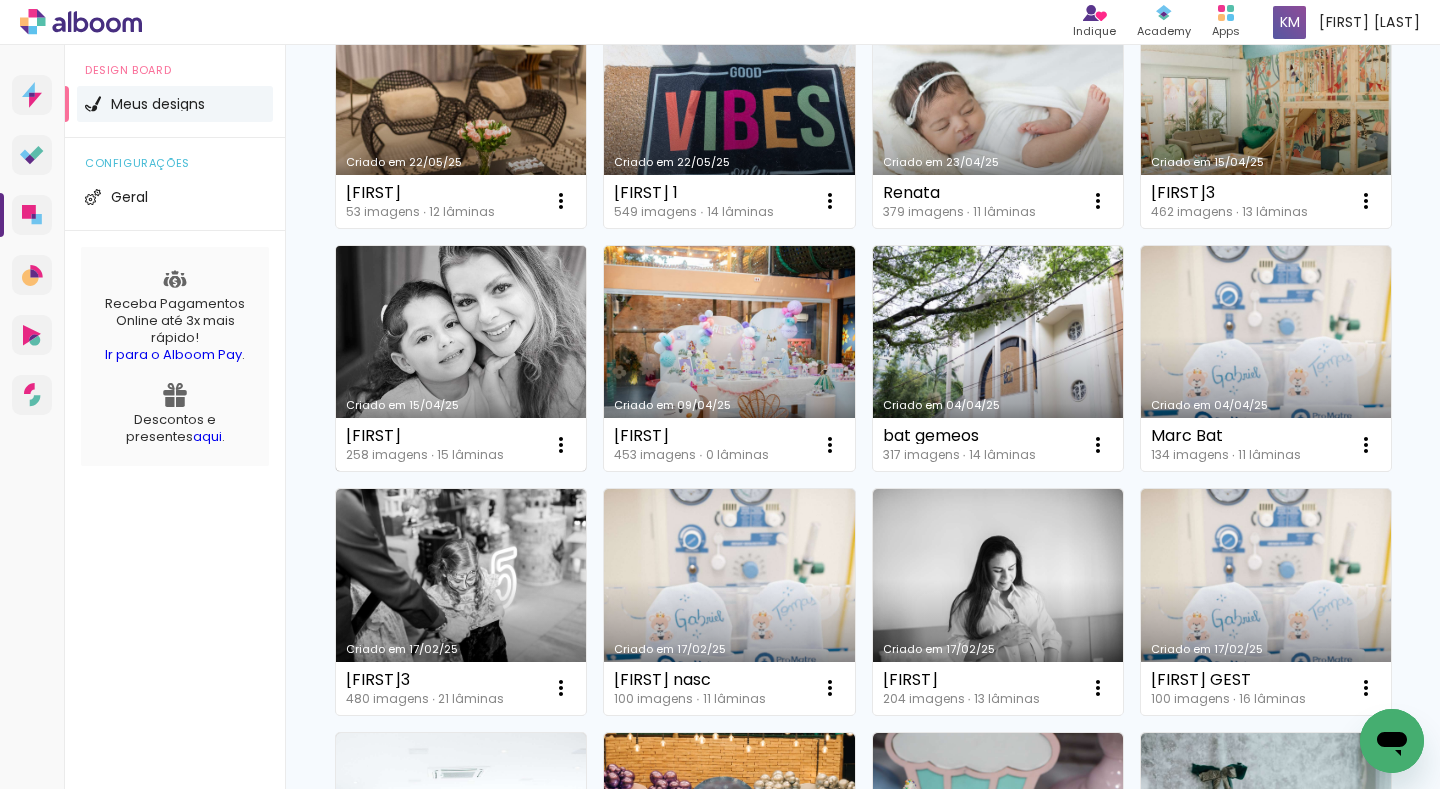 click on "Criado em 15/04/25" at bounding box center (461, 359) 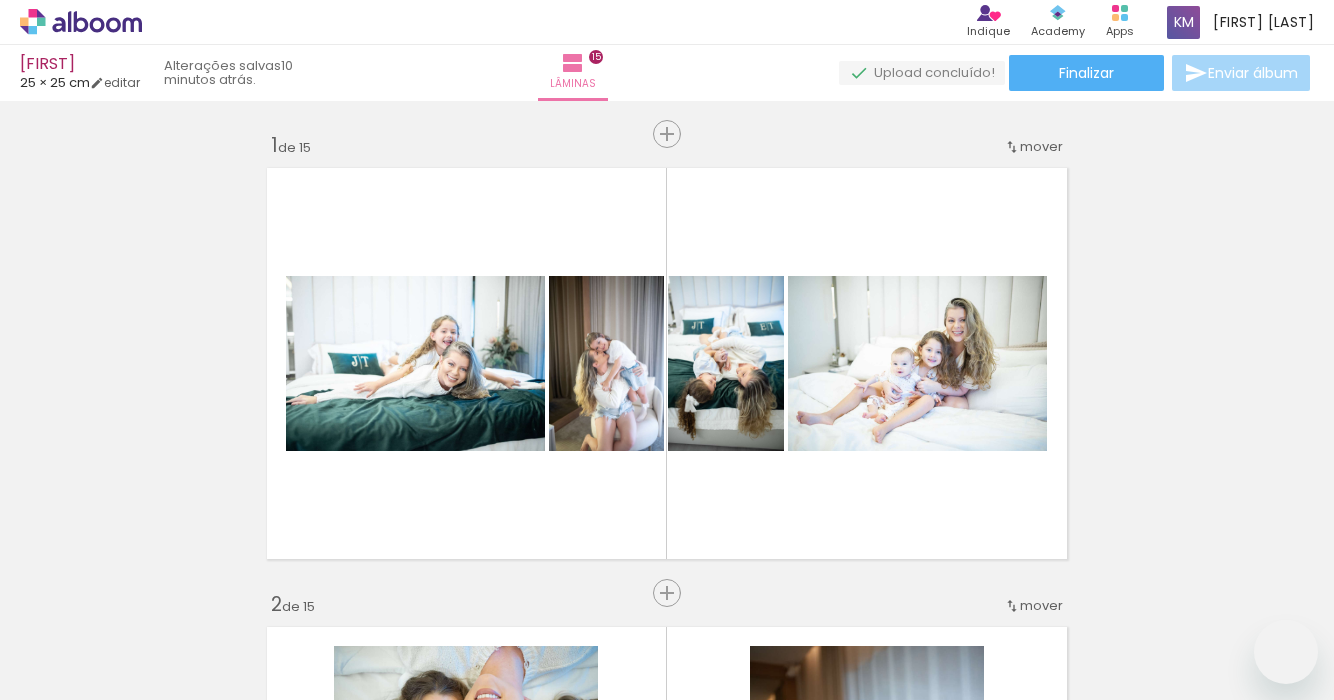 scroll, scrollTop: 0, scrollLeft: 0, axis: both 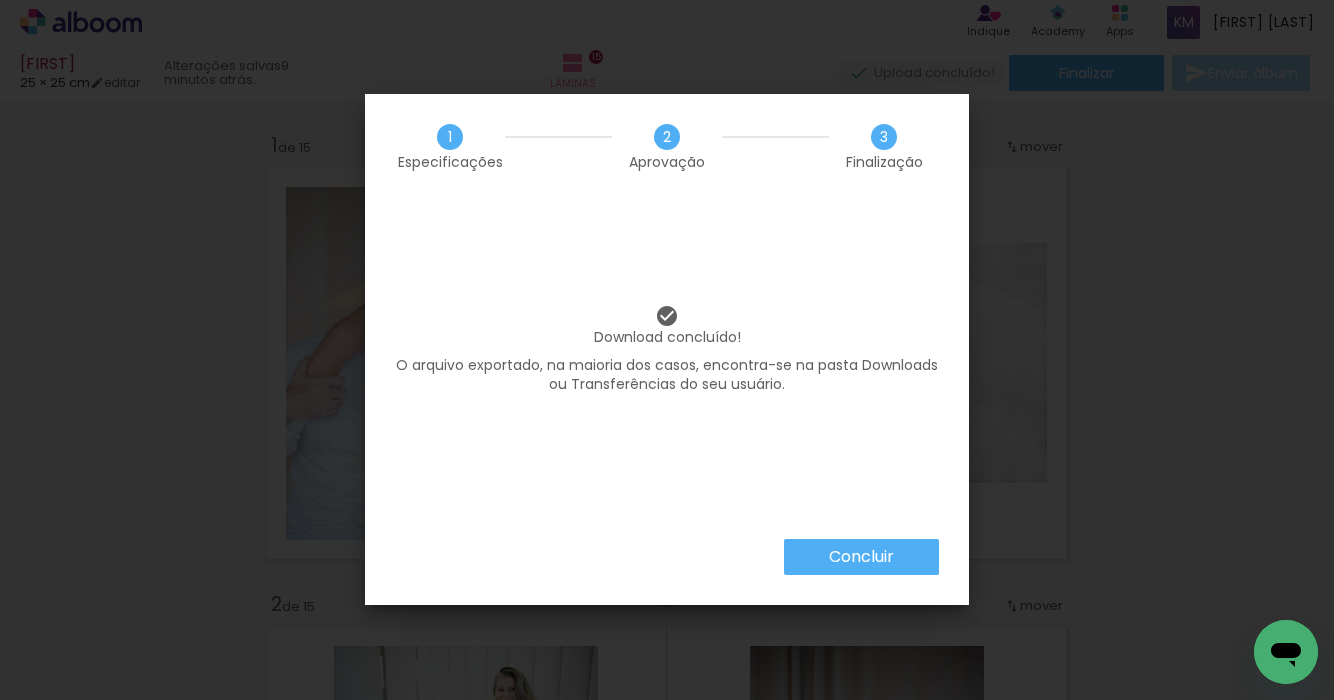 click on "Concluir" at bounding box center [0, 0] 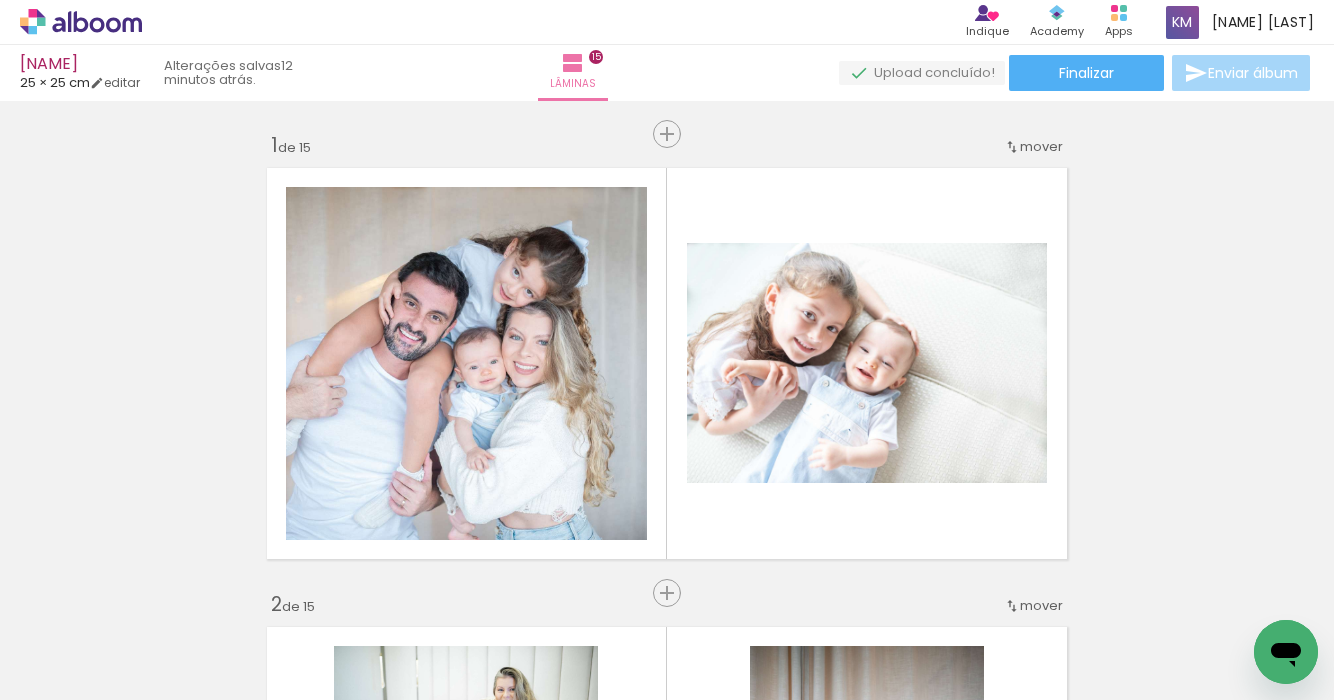 scroll, scrollTop: 0, scrollLeft: 0, axis: both 